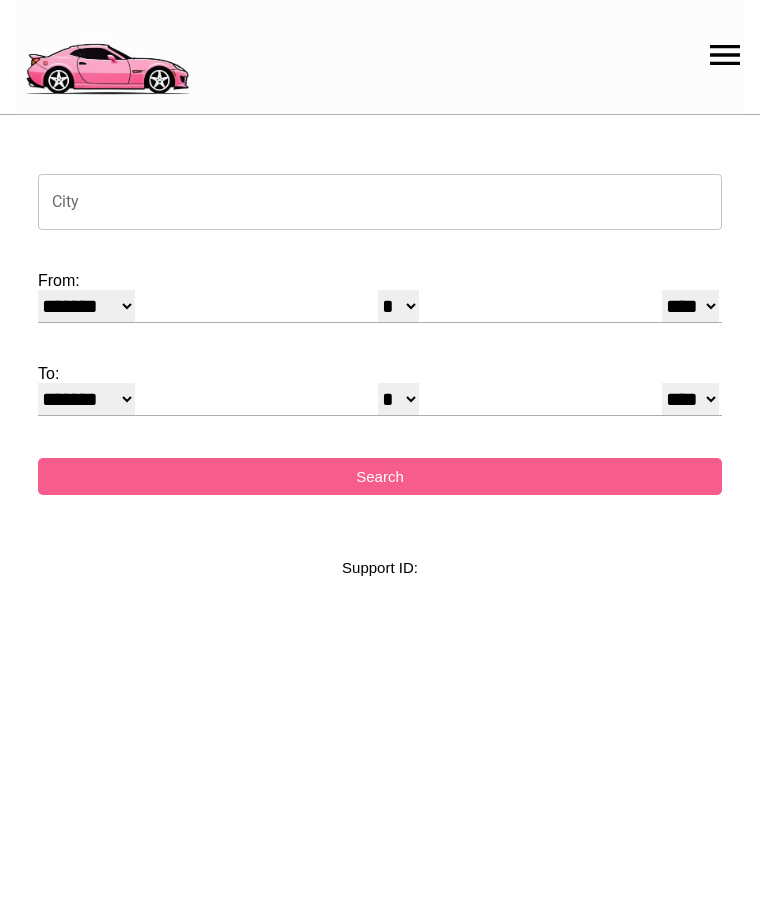 select on "*" 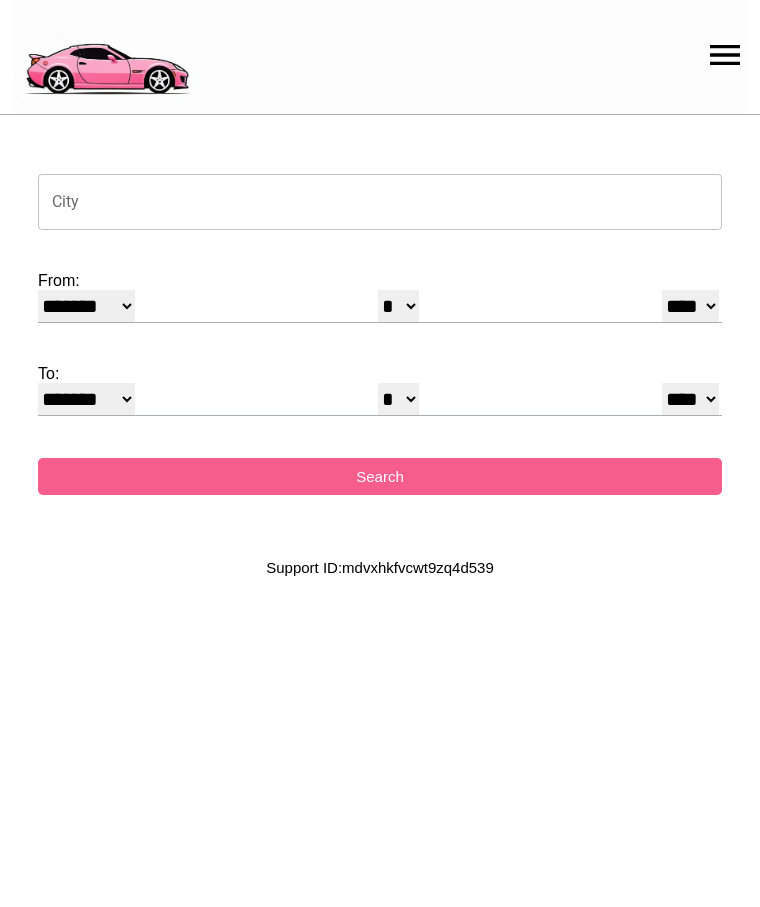 scroll, scrollTop: 0, scrollLeft: 0, axis: both 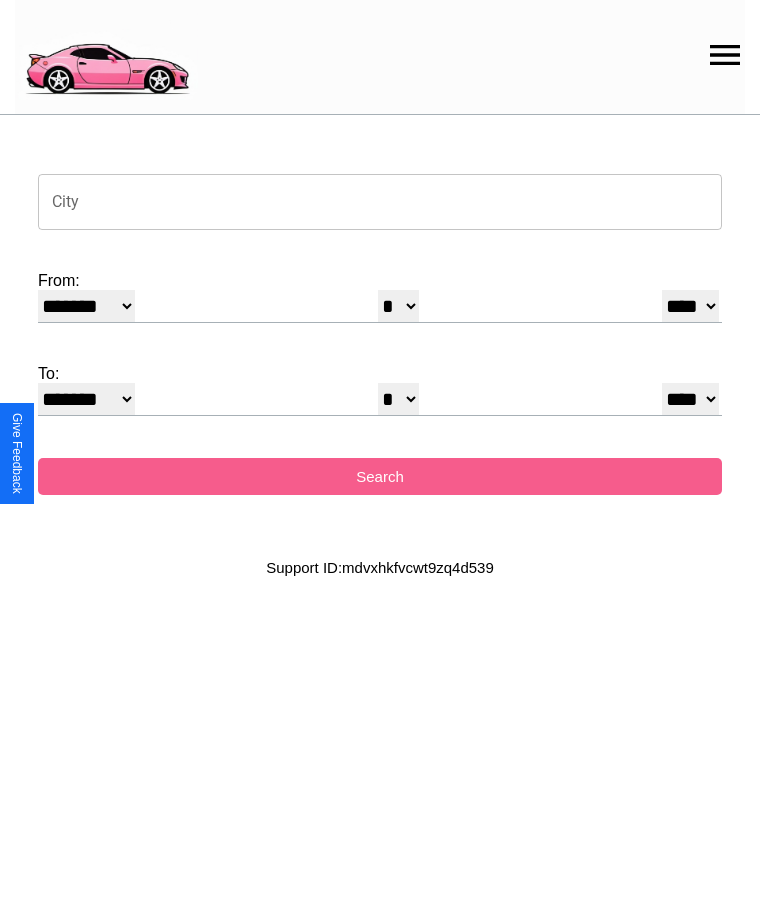 click 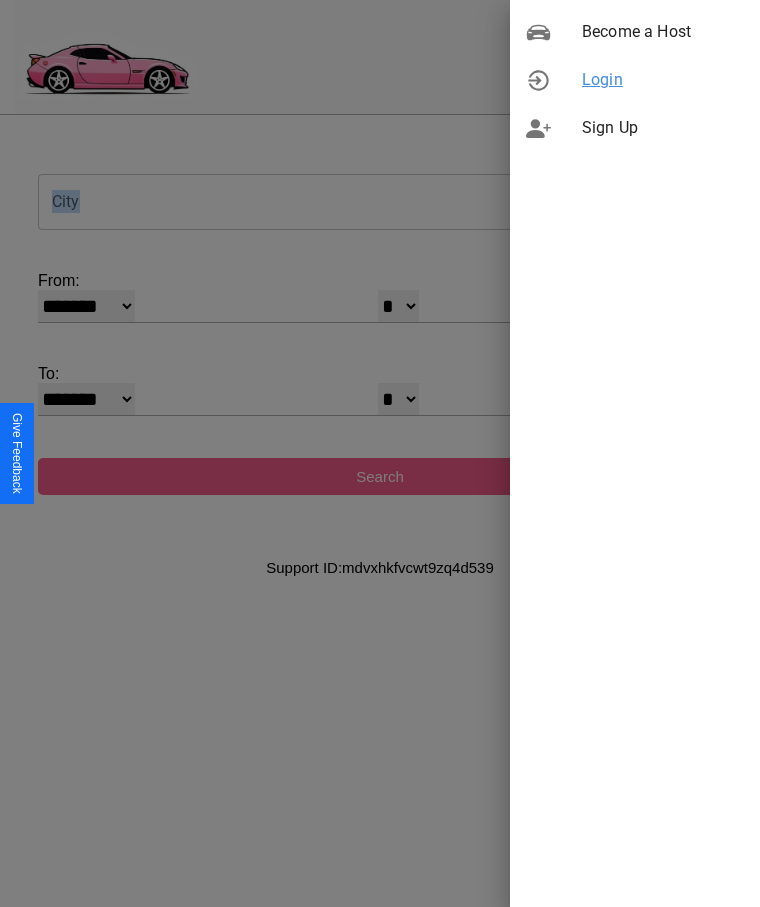 click on "Login" at bounding box center (663, 80) 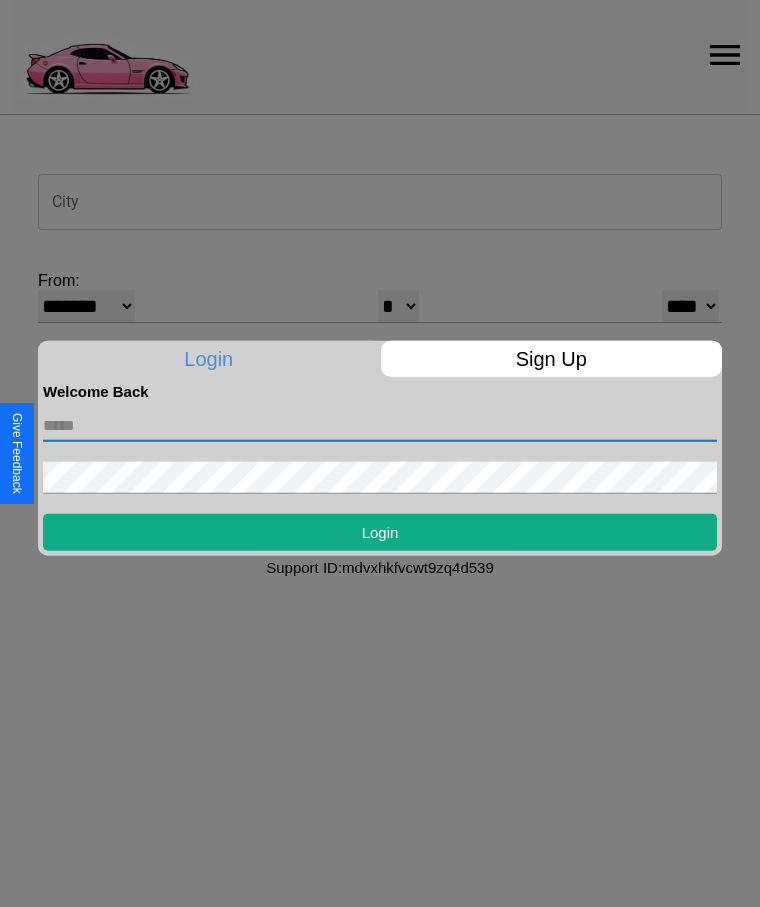 click at bounding box center [380, 425] 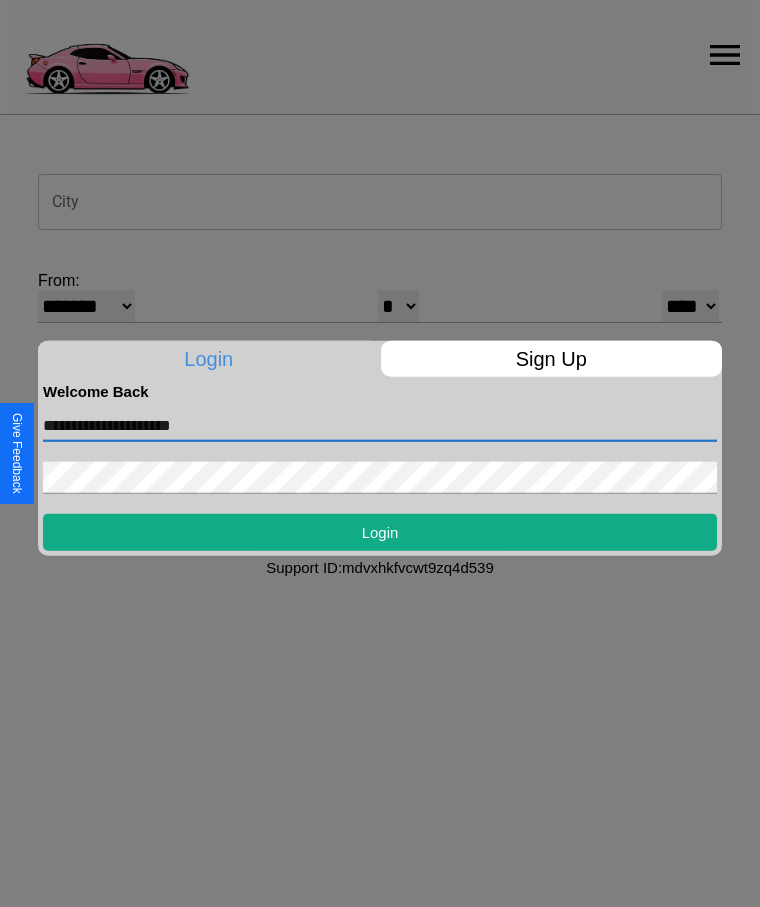 type on "**********" 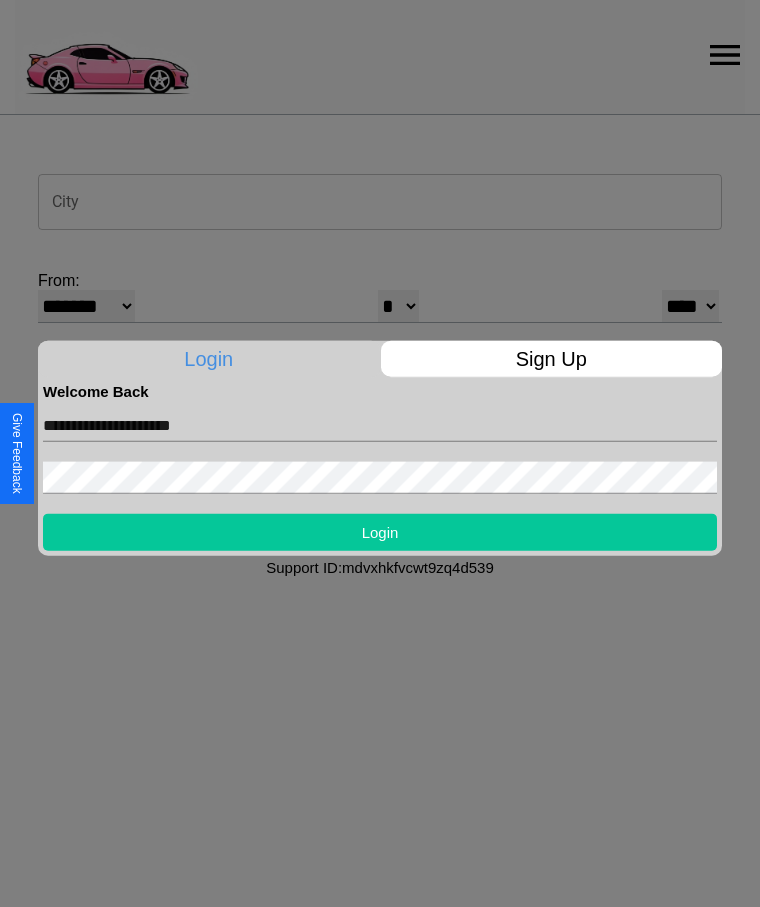 click on "Login" at bounding box center (380, 531) 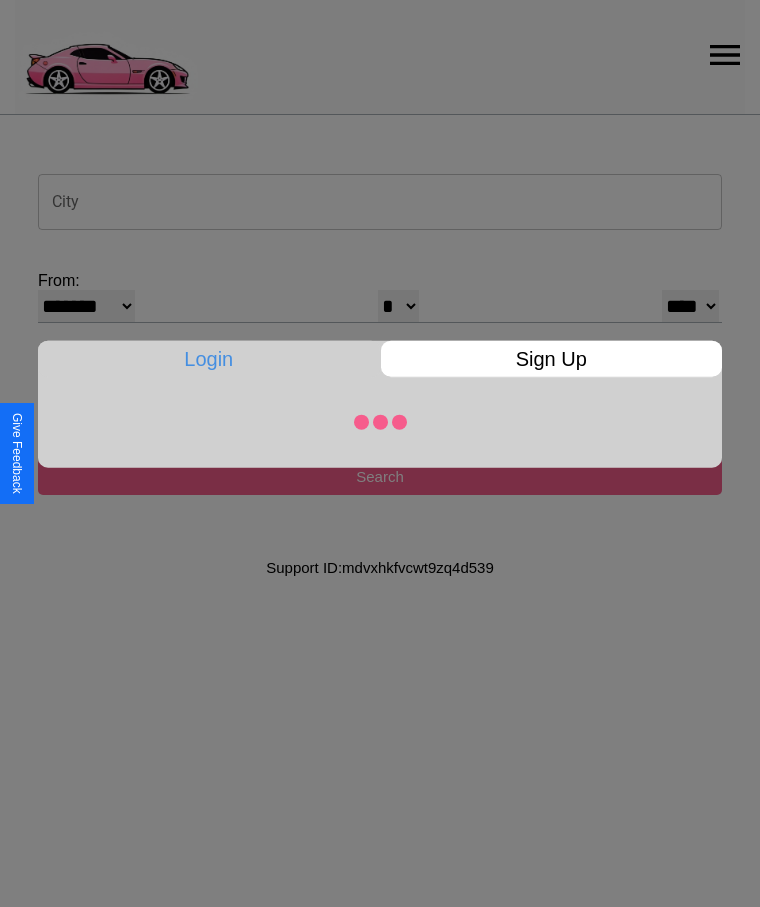 select on "*" 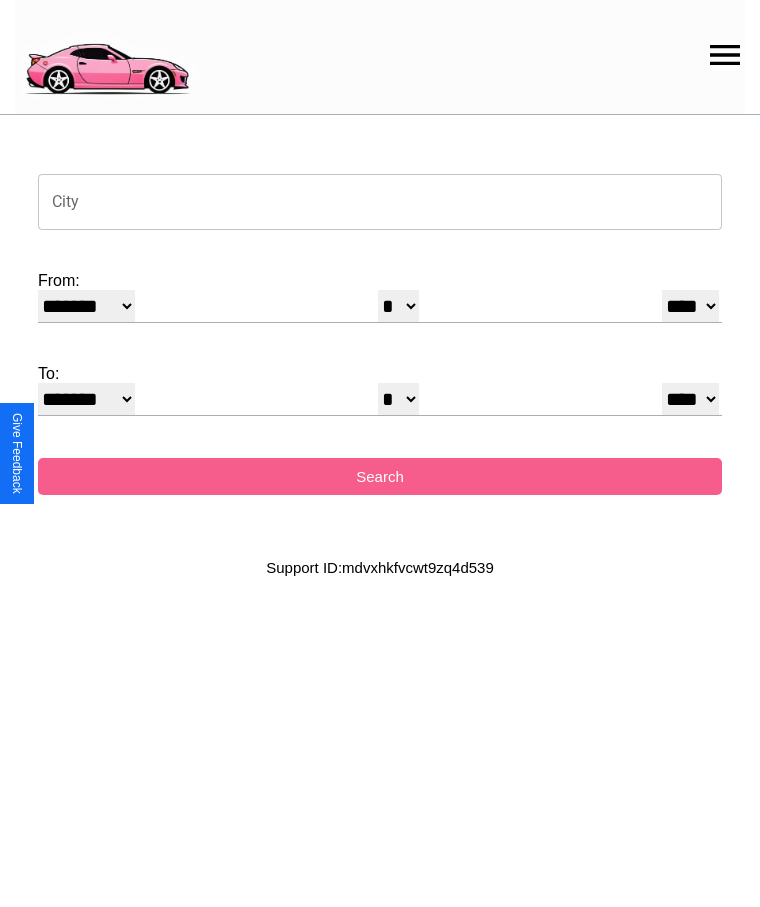 click on "City" at bounding box center [380, 202] 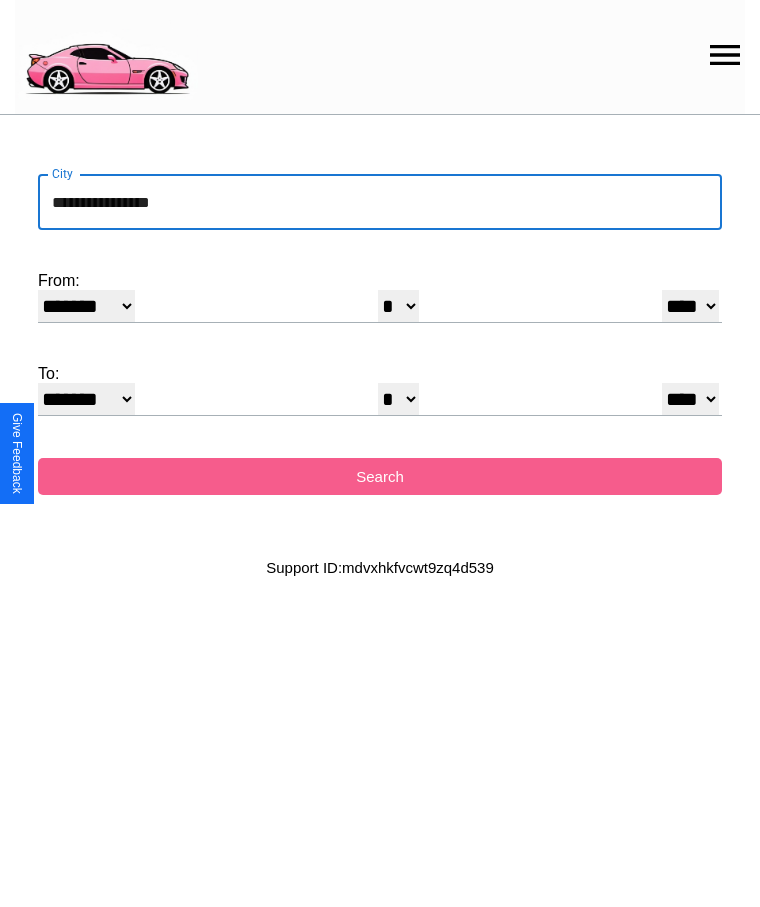 type on "**********" 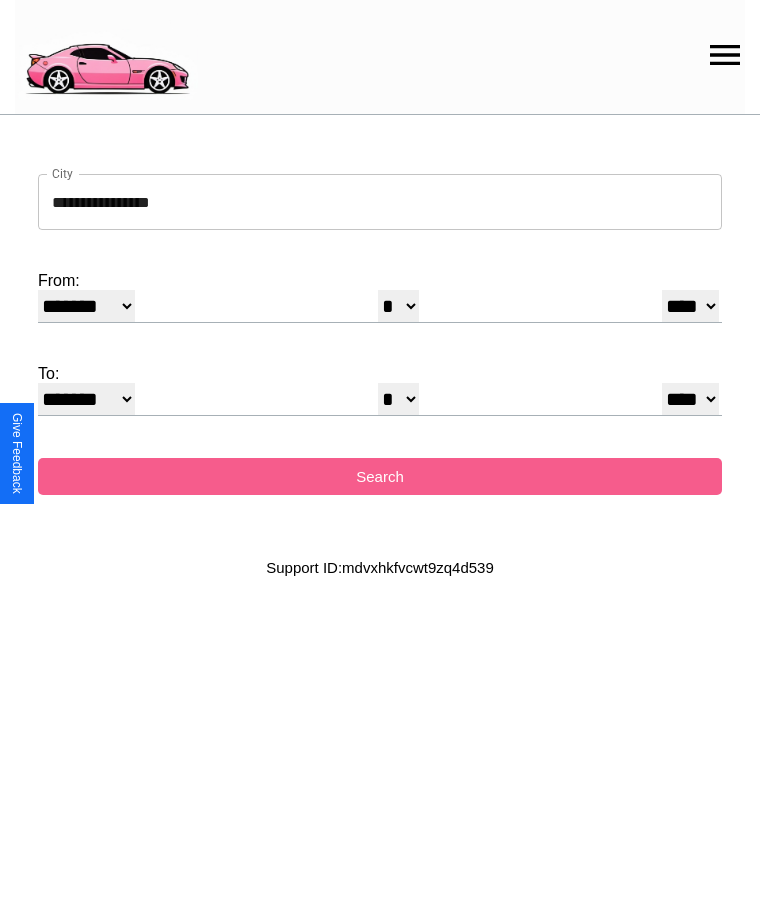 click on "******* ******** ***** ***** *** **** **** ****** ********* ******* ******** ********" at bounding box center [86, 306] 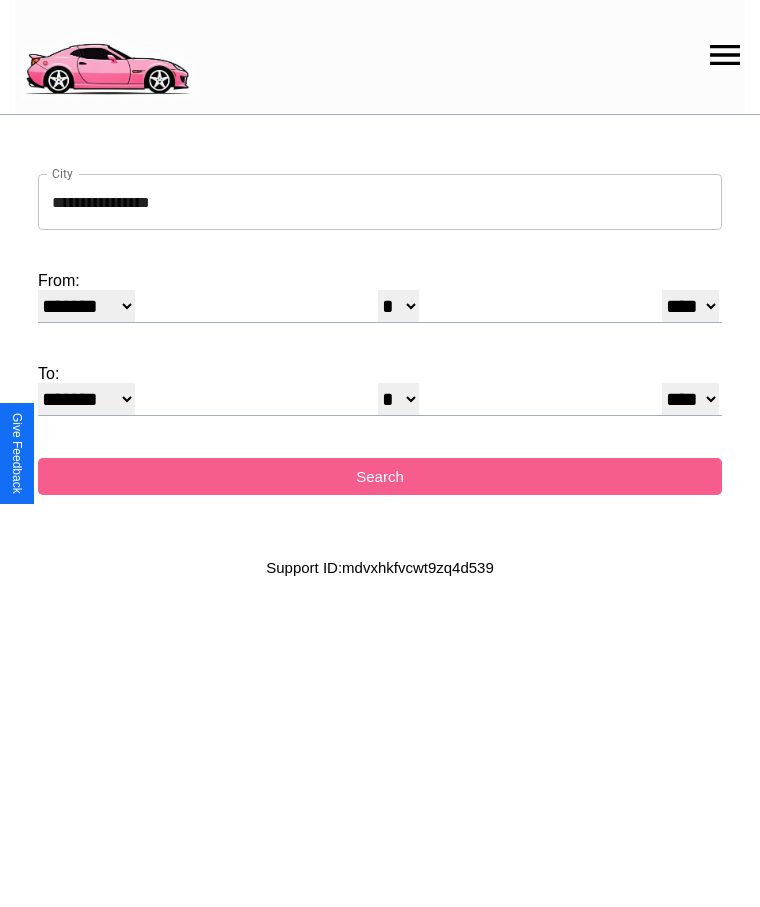 select on "*" 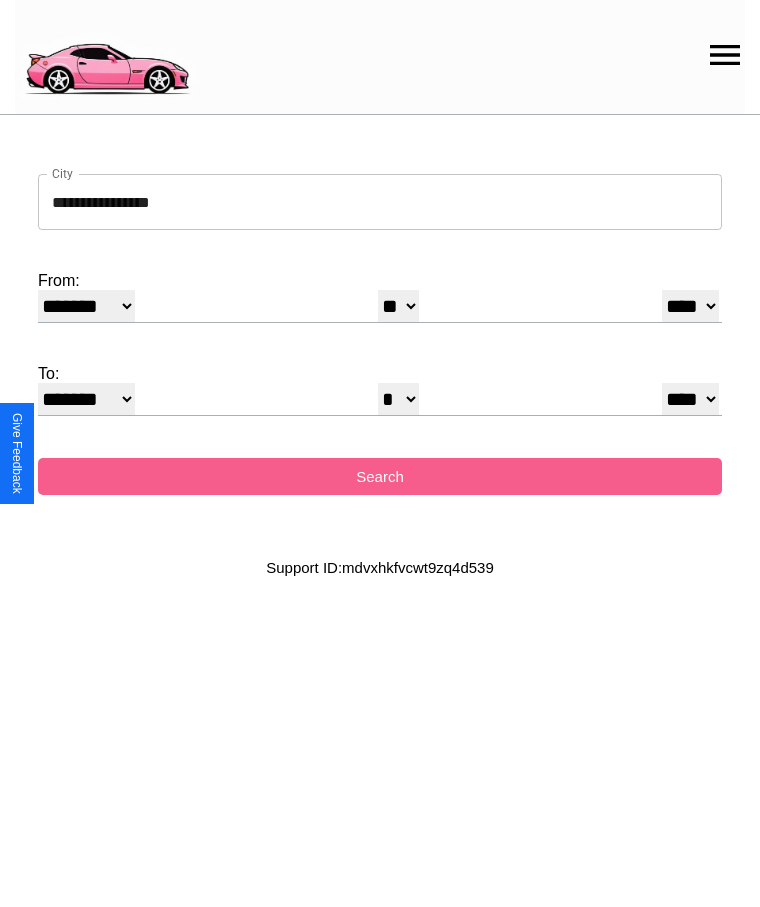 click on "**** **** **** **** **** **** **** **** **** ****" at bounding box center (690, 306) 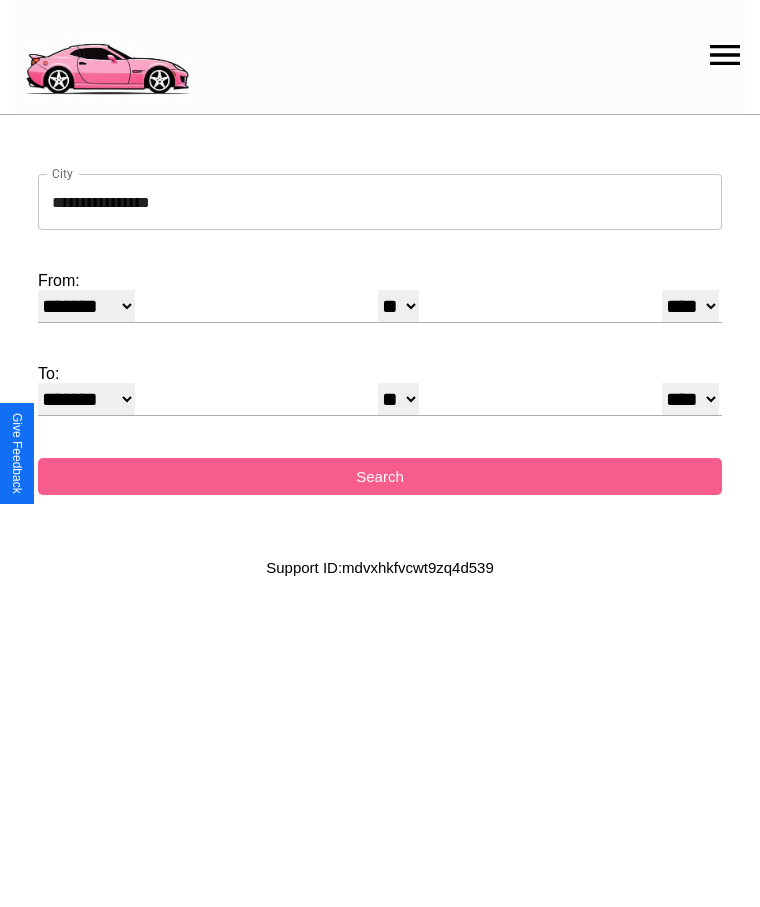 click on "******* ******** ***** ***** *** **** **** ****** ********* ******* ******** ********" at bounding box center [86, 399] 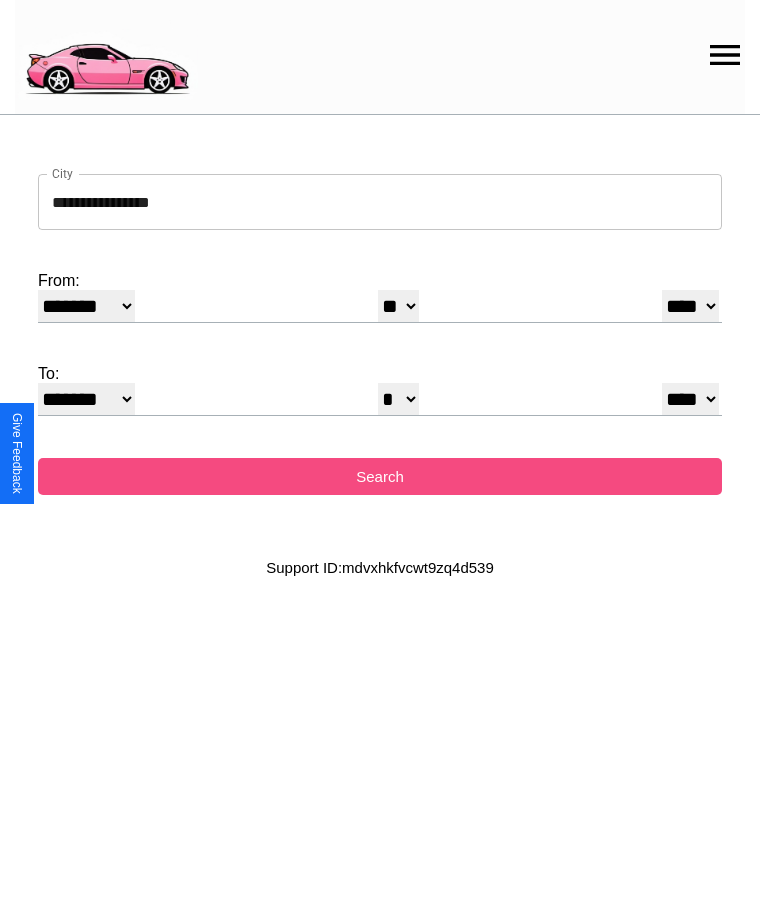 click on "Search" at bounding box center [380, 476] 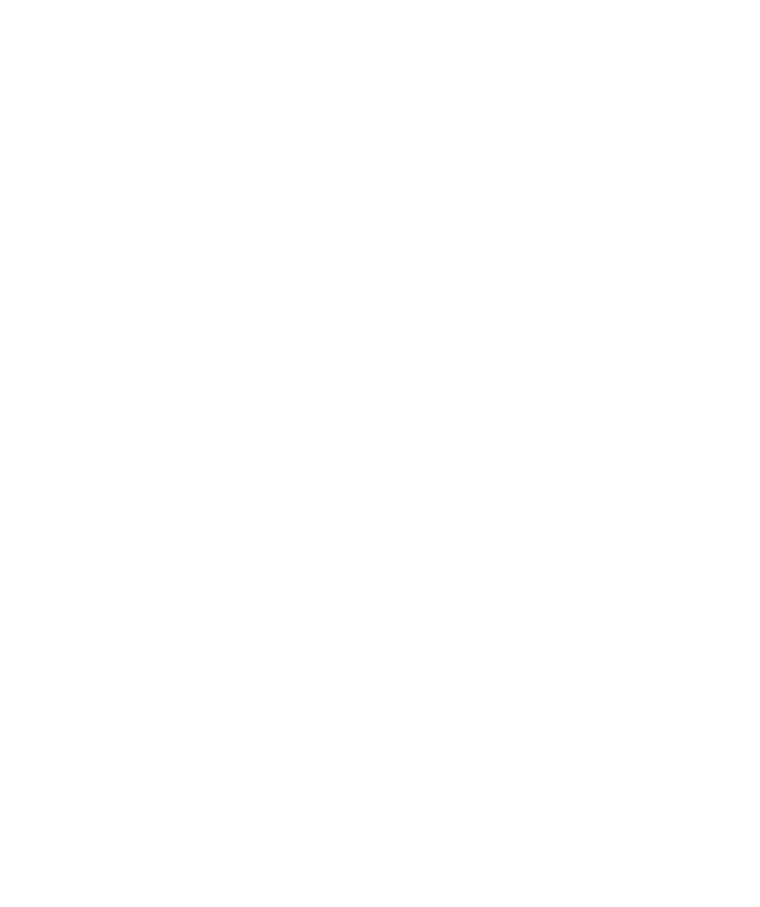 scroll, scrollTop: 0, scrollLeft: 0, axis: both 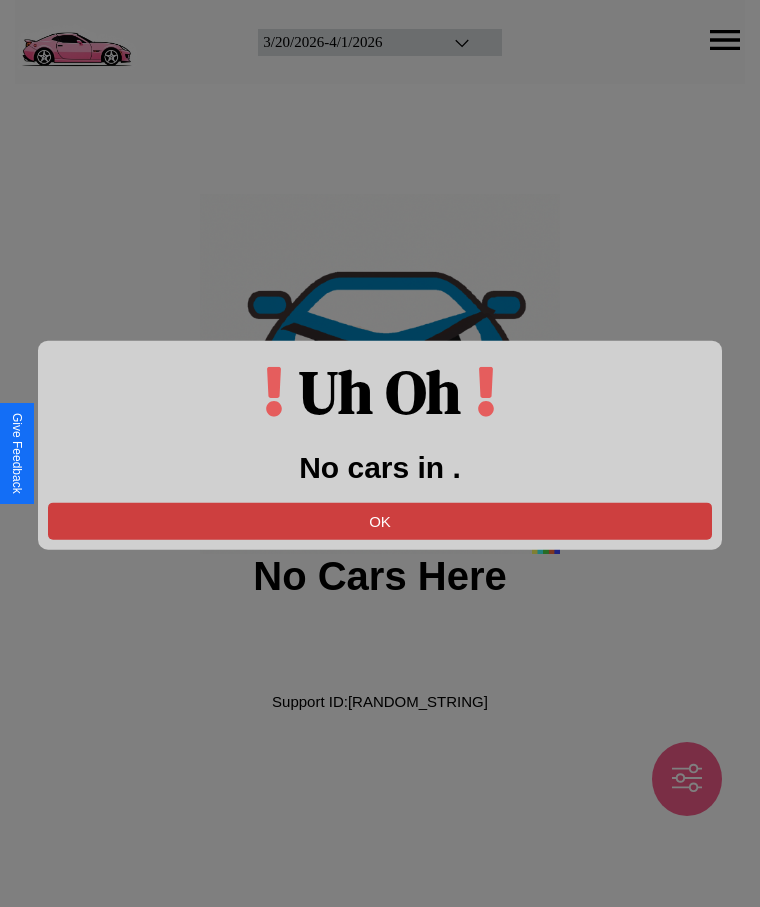click on "OK" at bounding box center (380, 520) 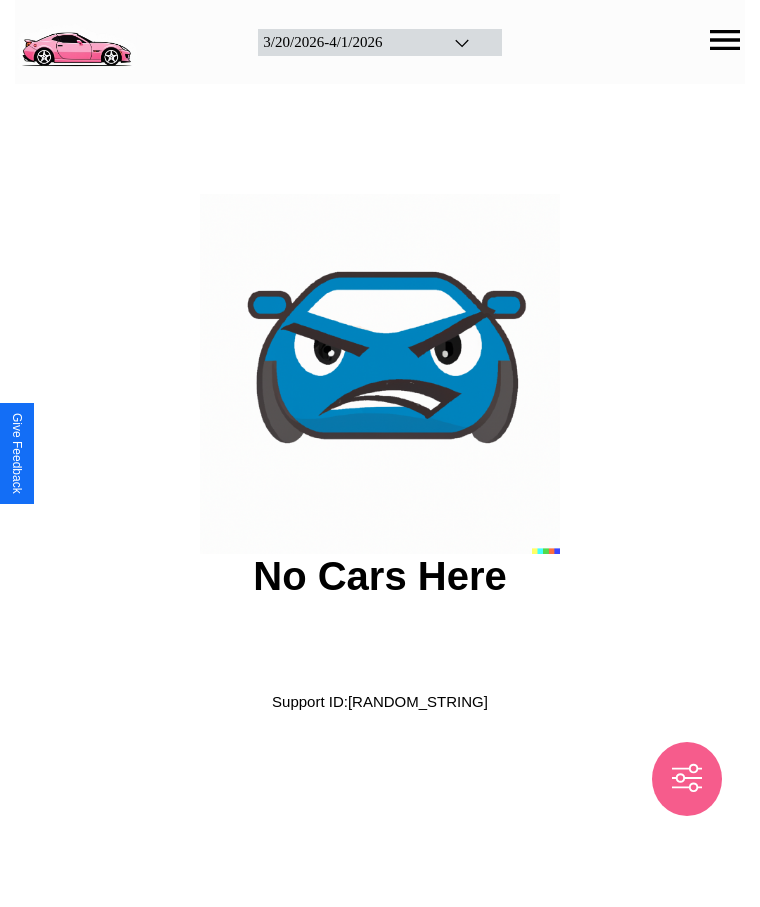 click at bounding box center (76, 40) 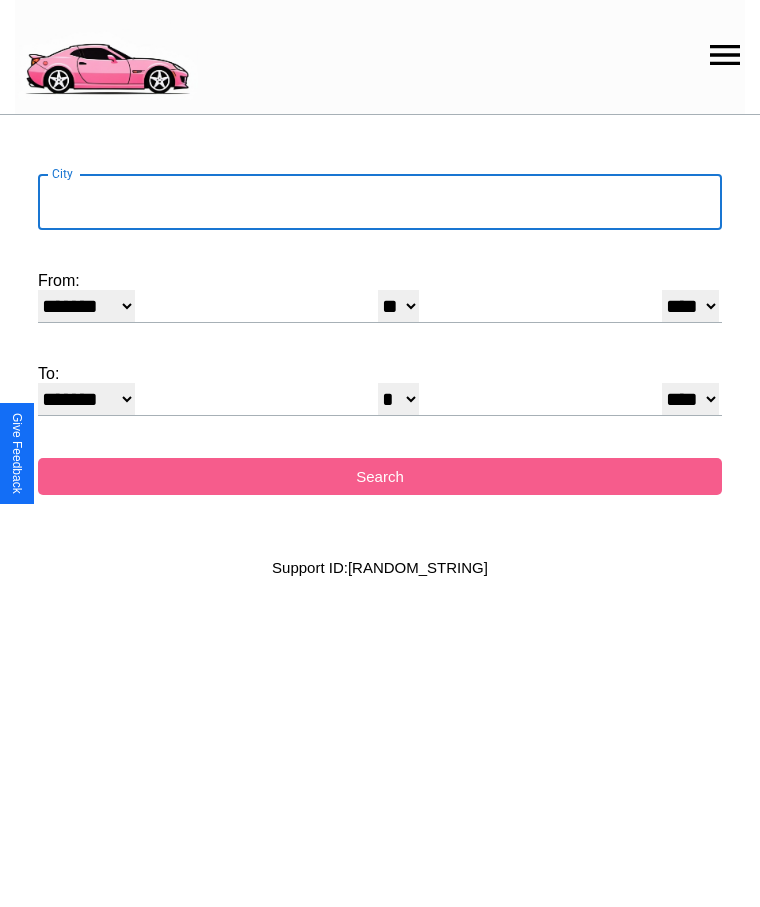 click on "City" at bounding box center (380, 202) 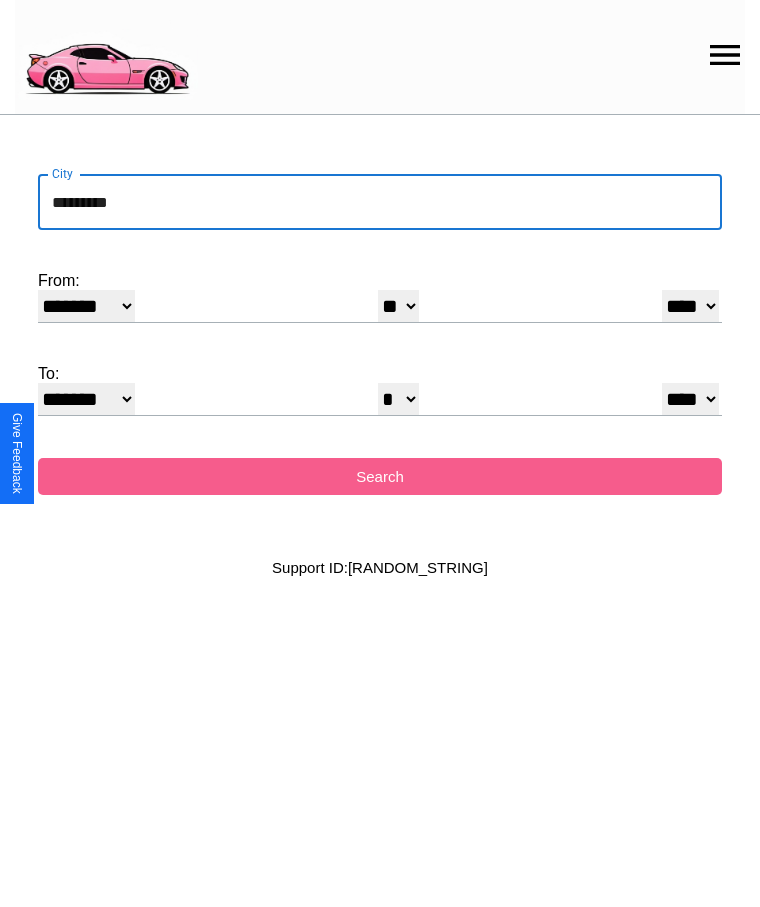 type on "*********" 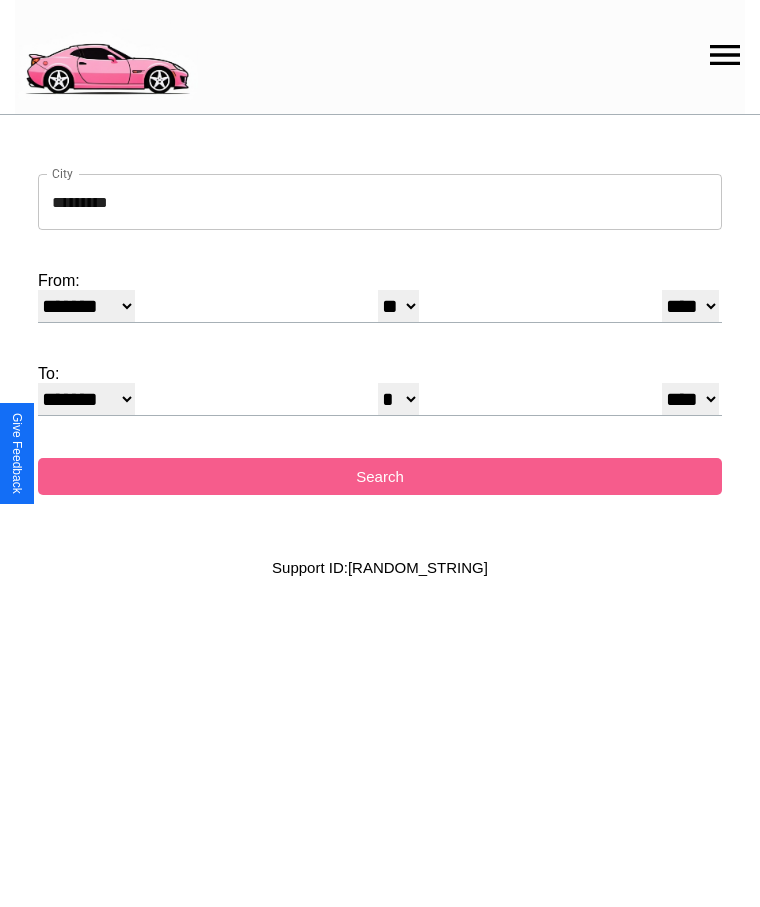 click on "* * * * * * * * * ** ** ** ** ** ** ** ** ** ** ** ** ** ** ** ** ** ** ** ** ** **" at bounding box center [398, 306] 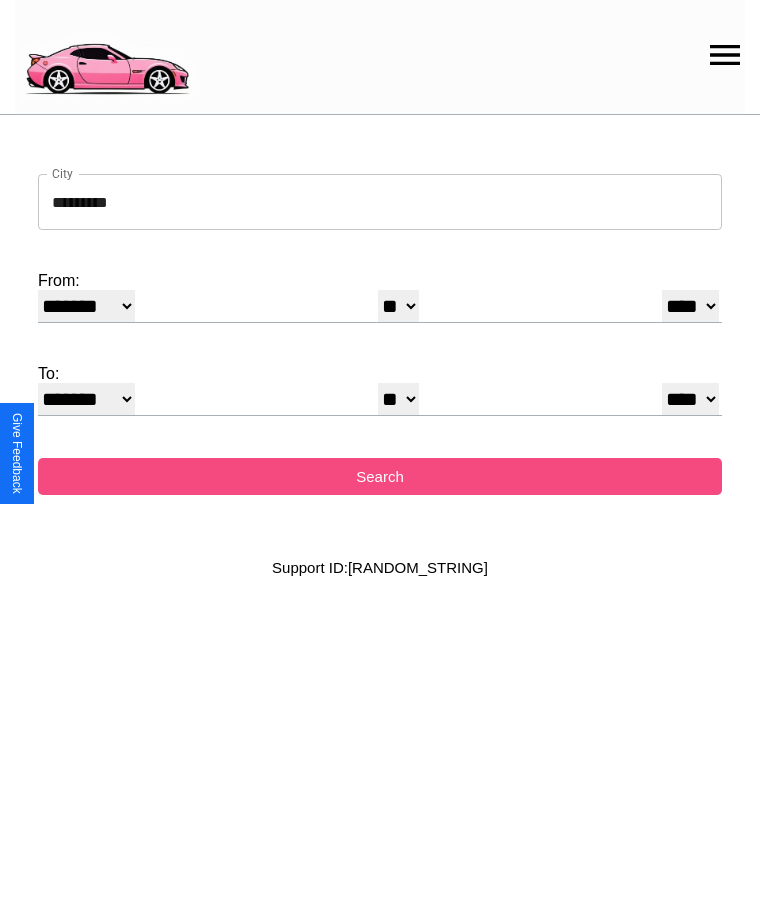 click on "Search" at bounding box center [380, 476] 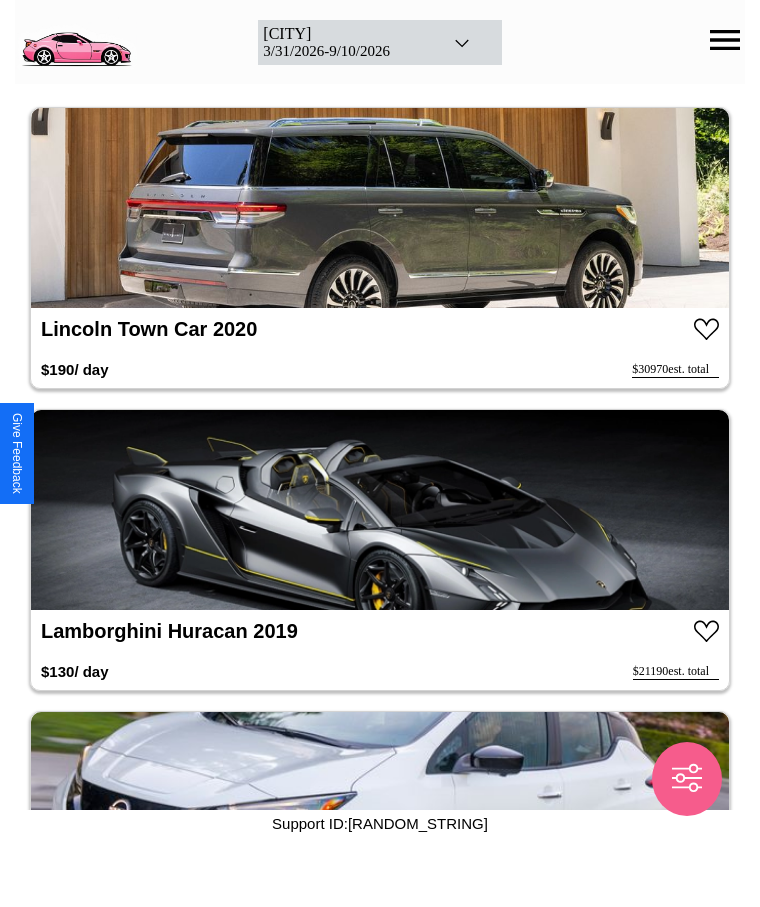scroll, scrollTop: 1932, scrollLeft: 0, axis: vertical 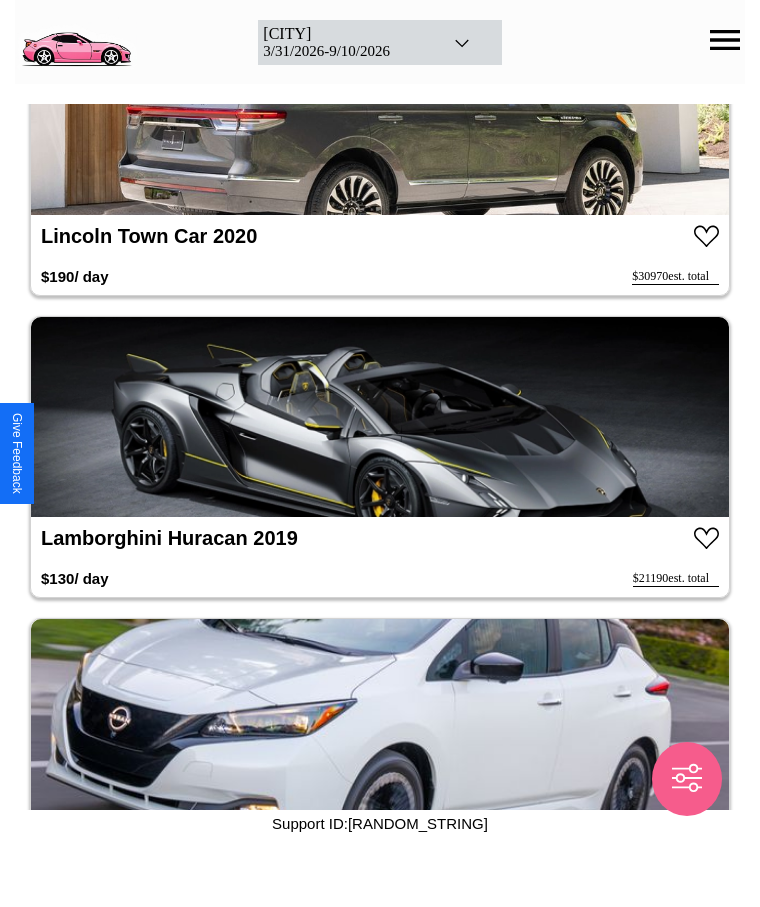 click at bounding box center [380, 417] 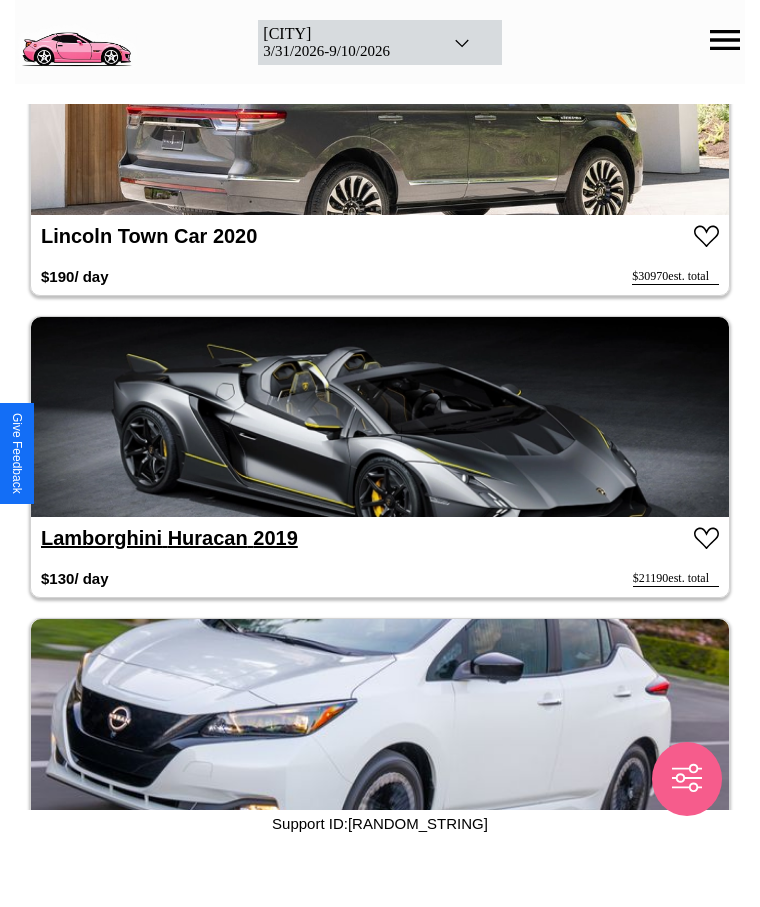 click on "Lamborghini   Huracan   2019" at bounding box center [169, 538] 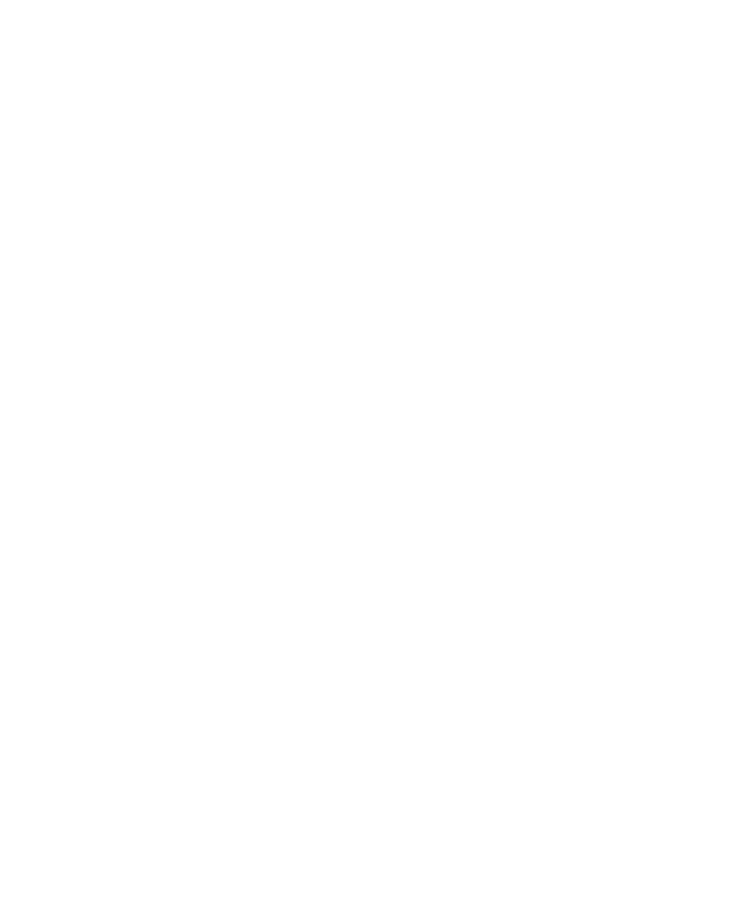 scroll, scrollTop: 0, scrollLeft: 0, axis: both 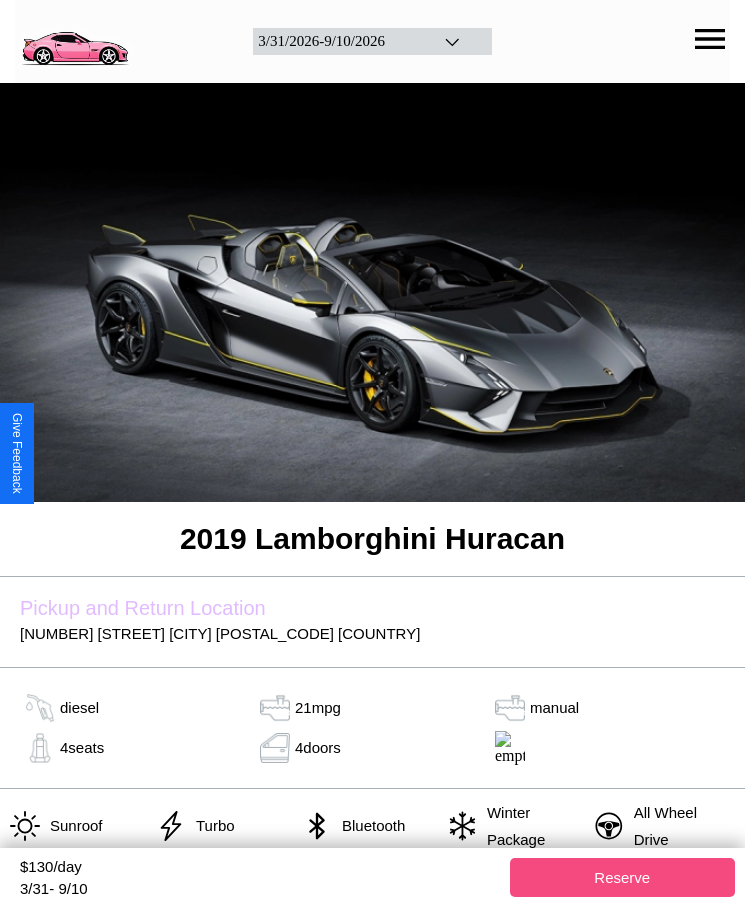 click on "Reserve" at bounding box center [623, 877] 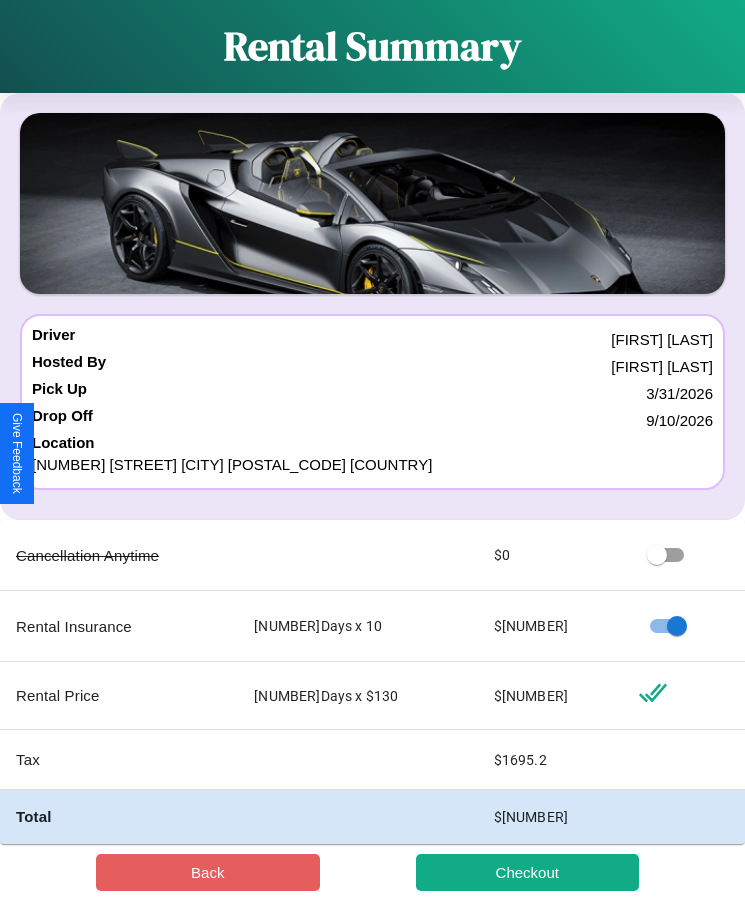 scroll, scrollTop: 23, scrollLeft: 0, axis: vertical 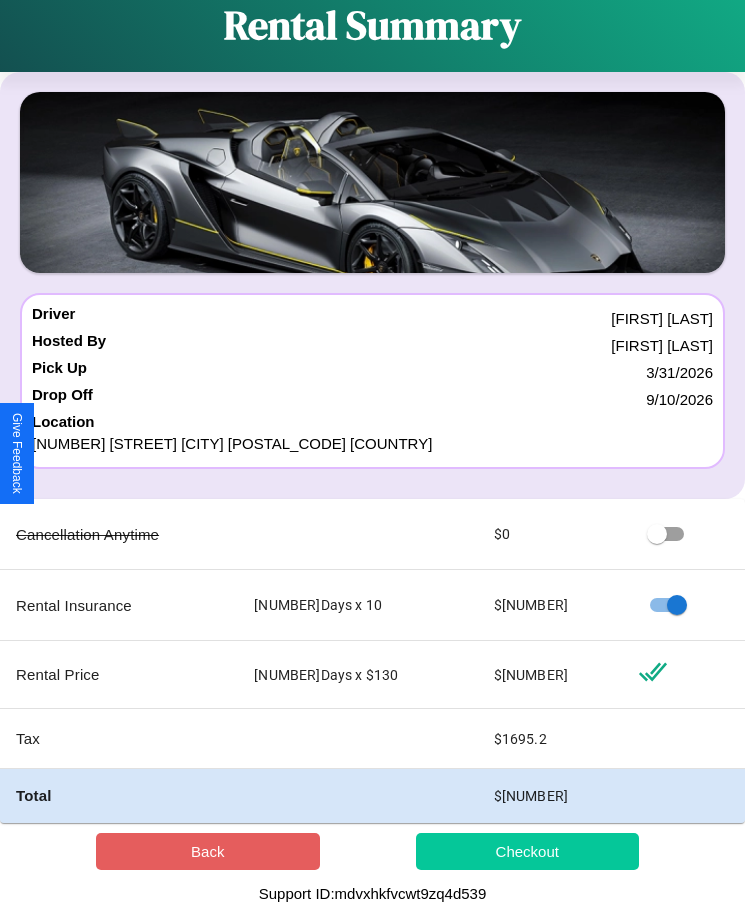 click on "Checkout" at bounding box center (528, 851) 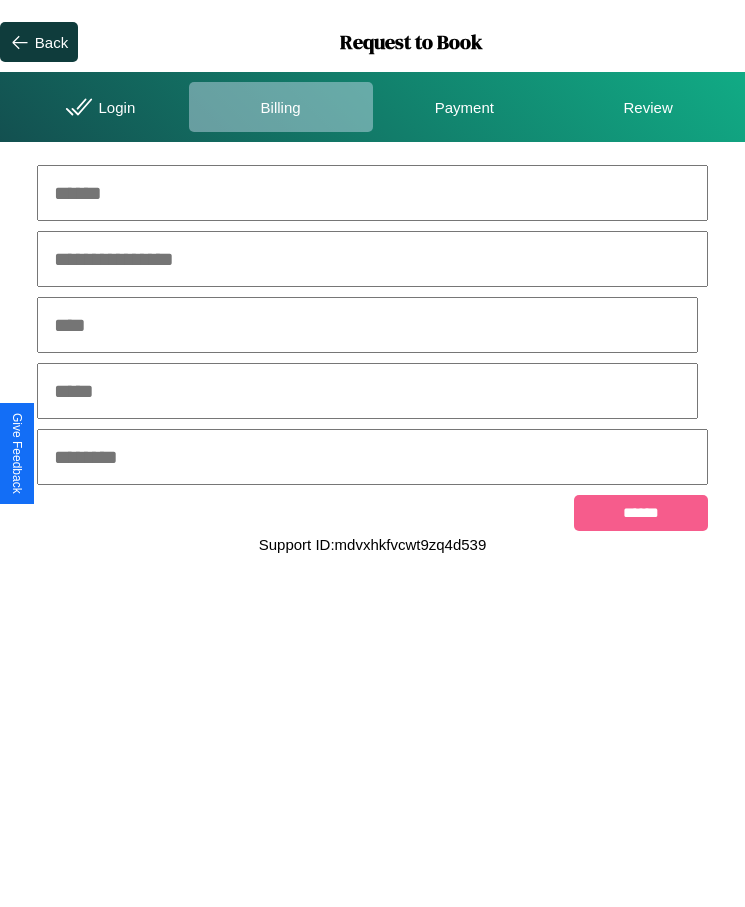 scroll, scrollTop: 0, scrollLeft: 0, axis: both 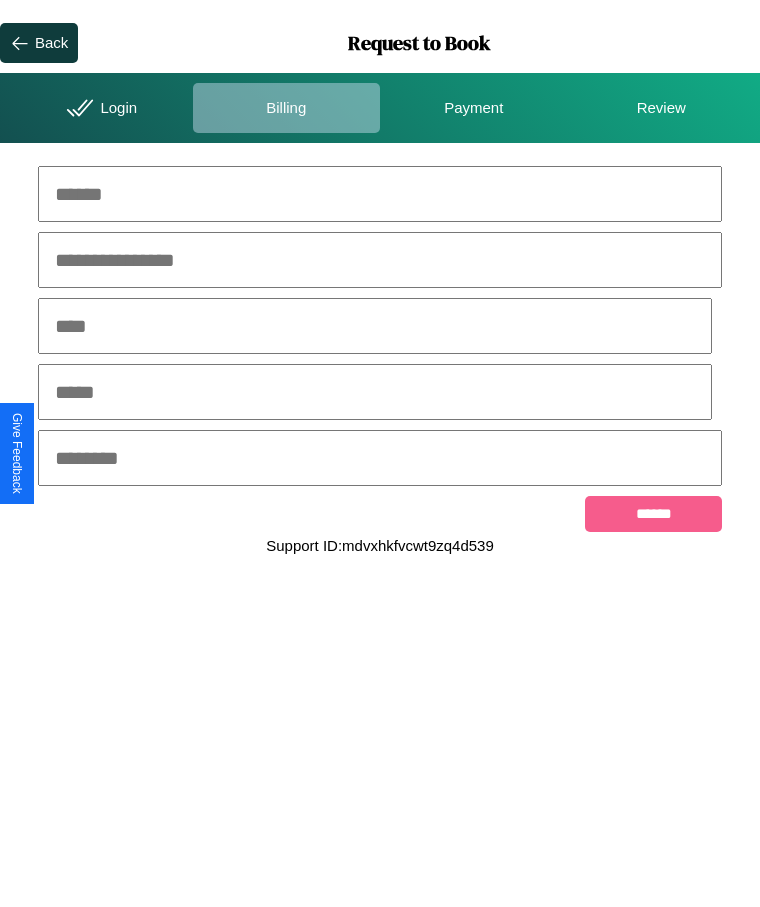 click at bounding box center [380, 194] 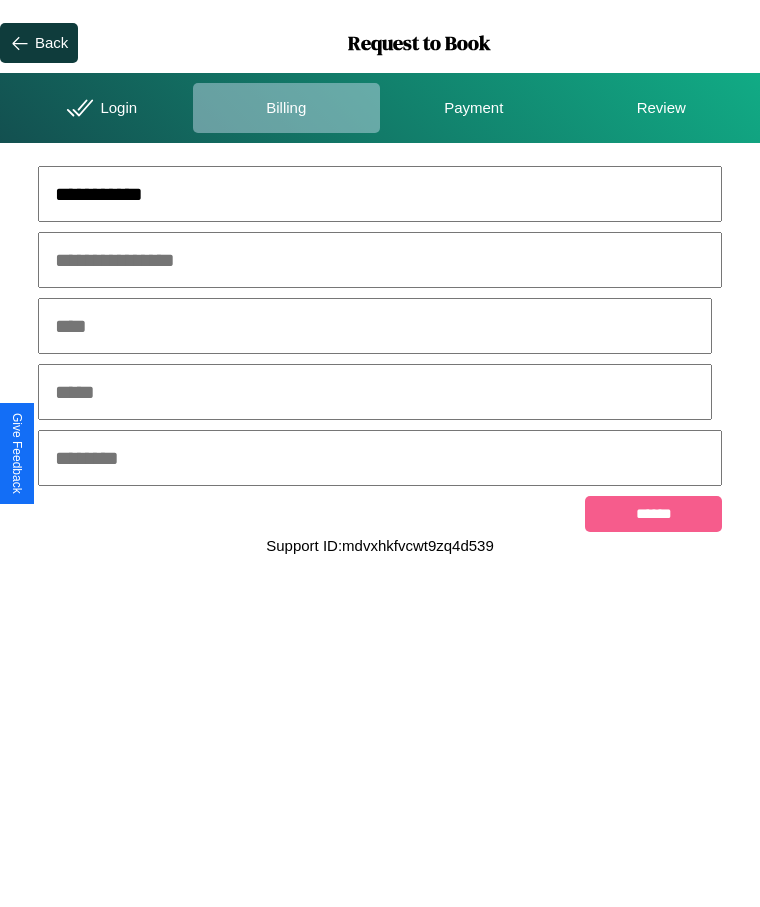 type on "**********" 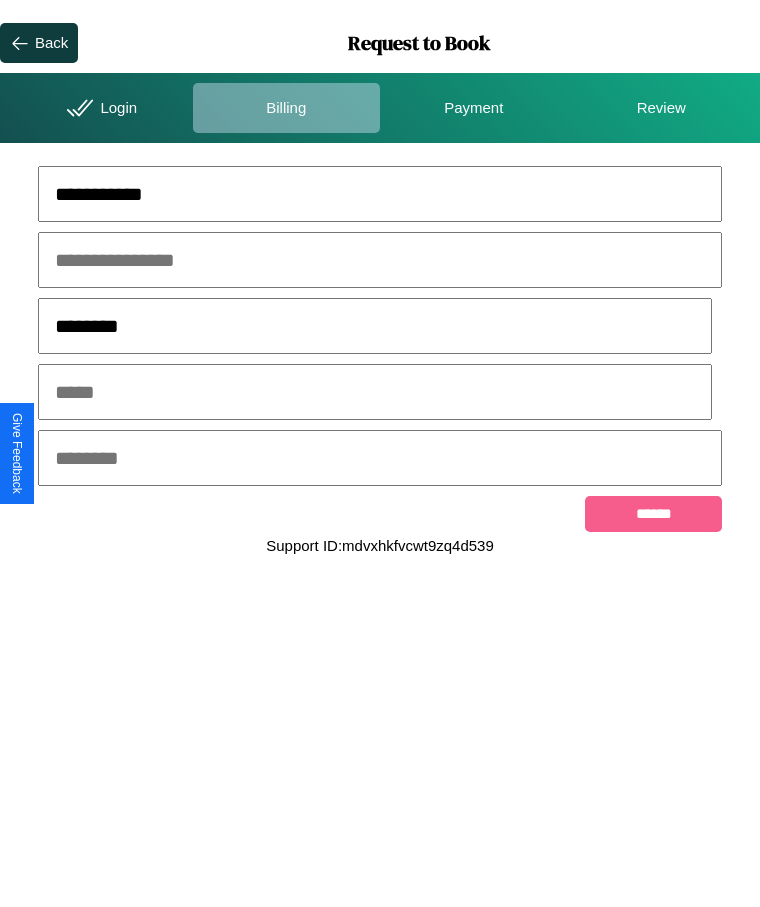 type on "********" 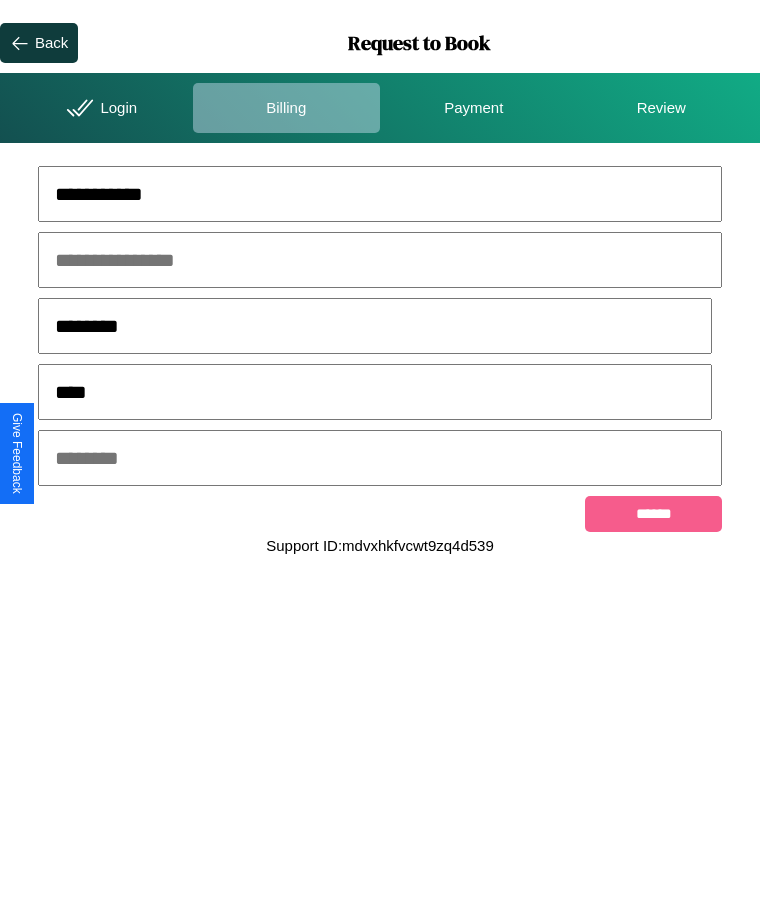 type on "****" 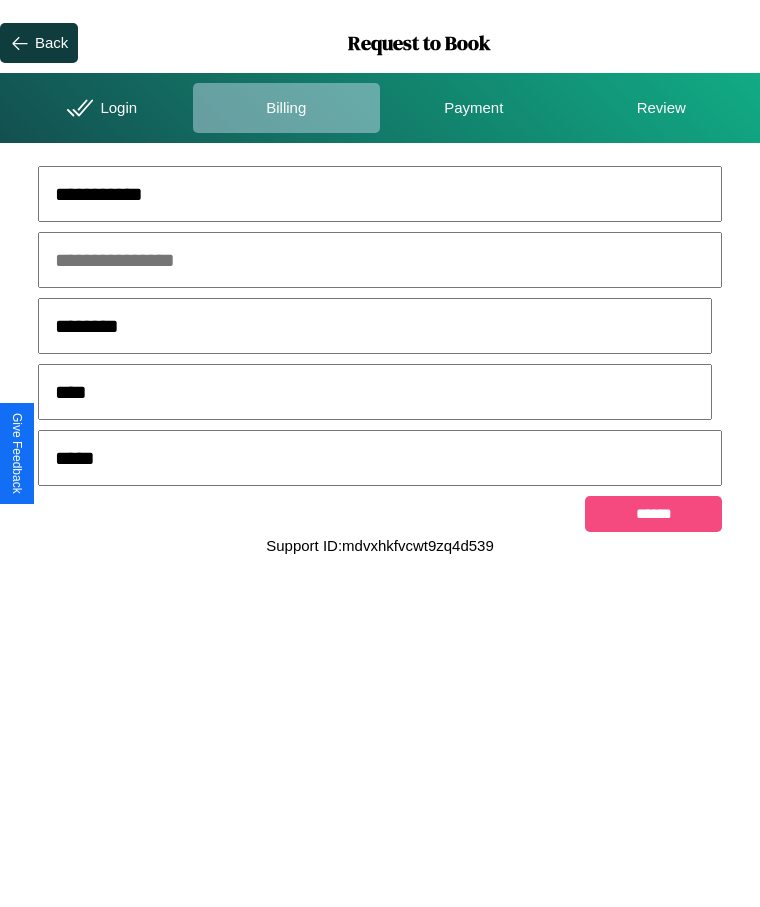 type on "*****" 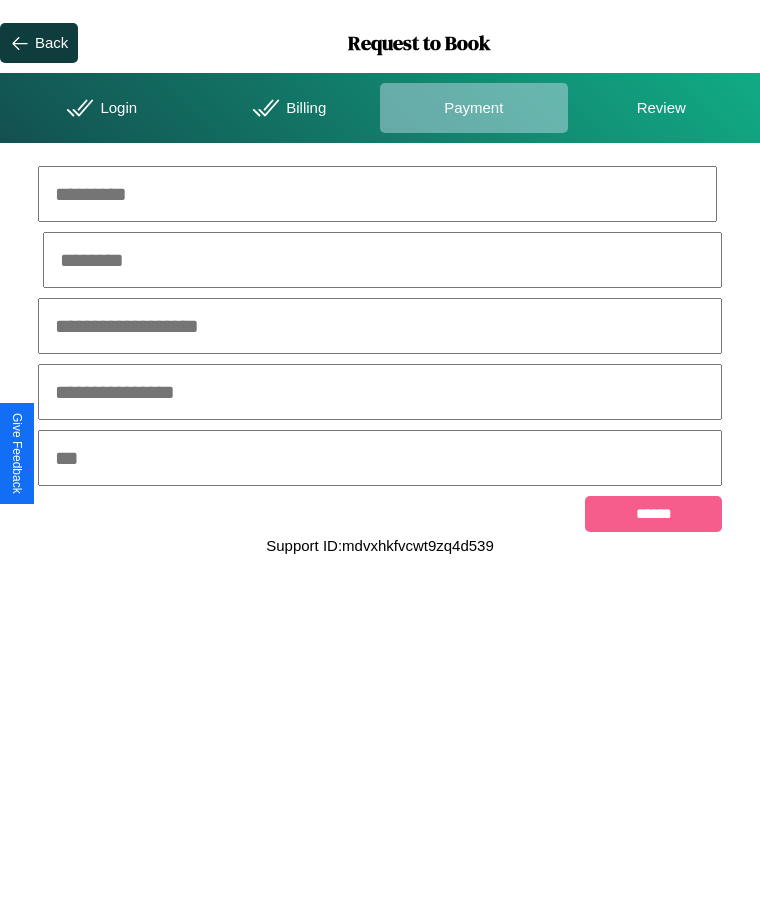 click at bounding box center [377, 194] 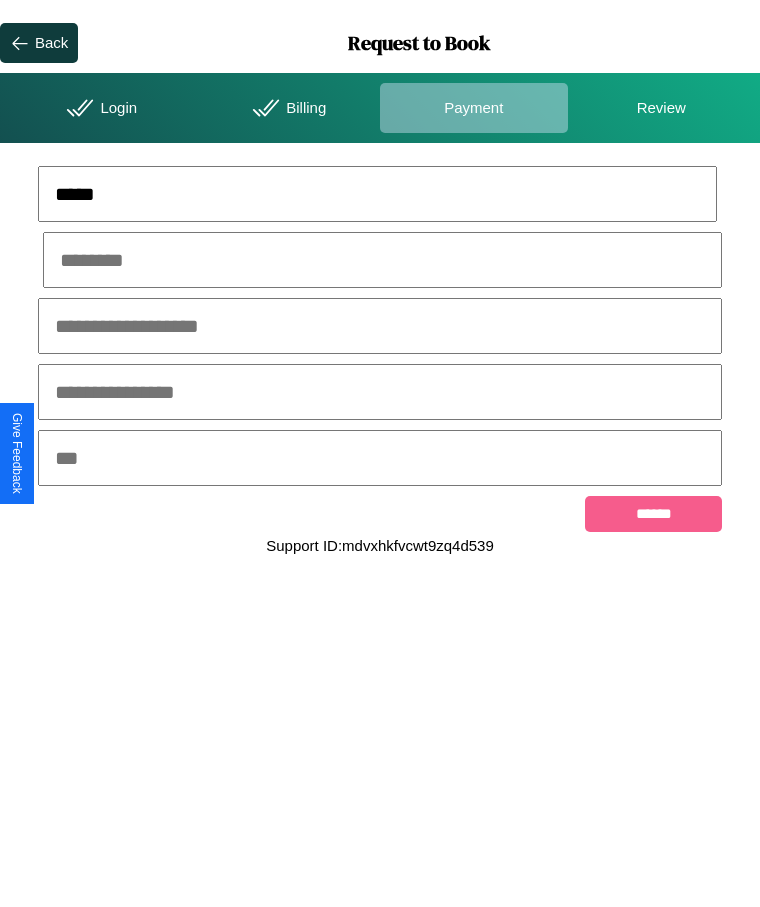 type on "*****" 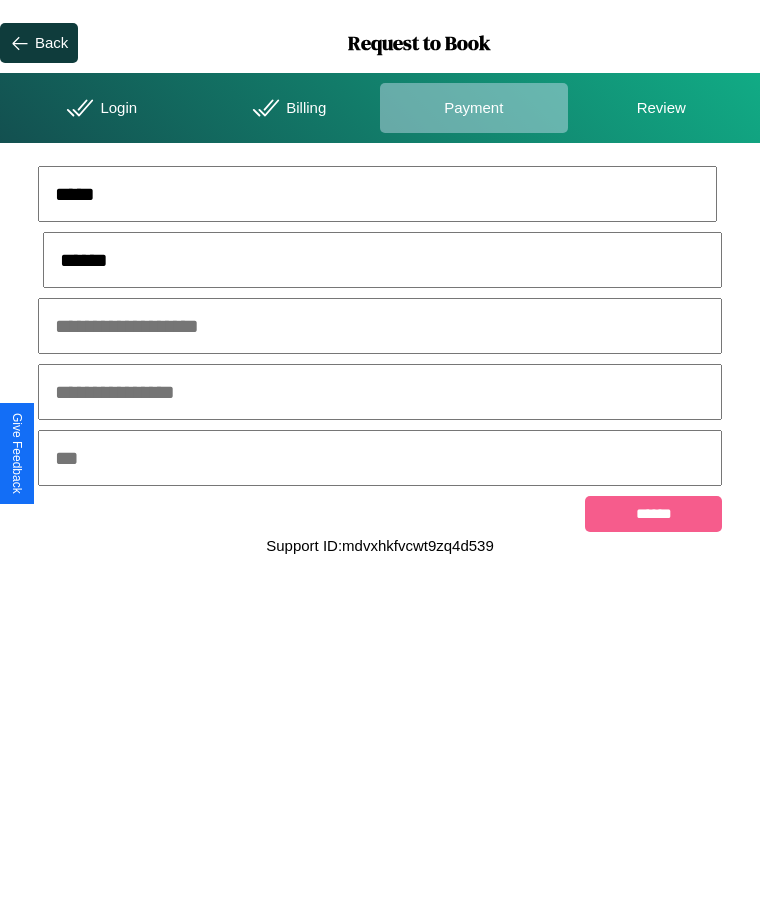 type on "******" 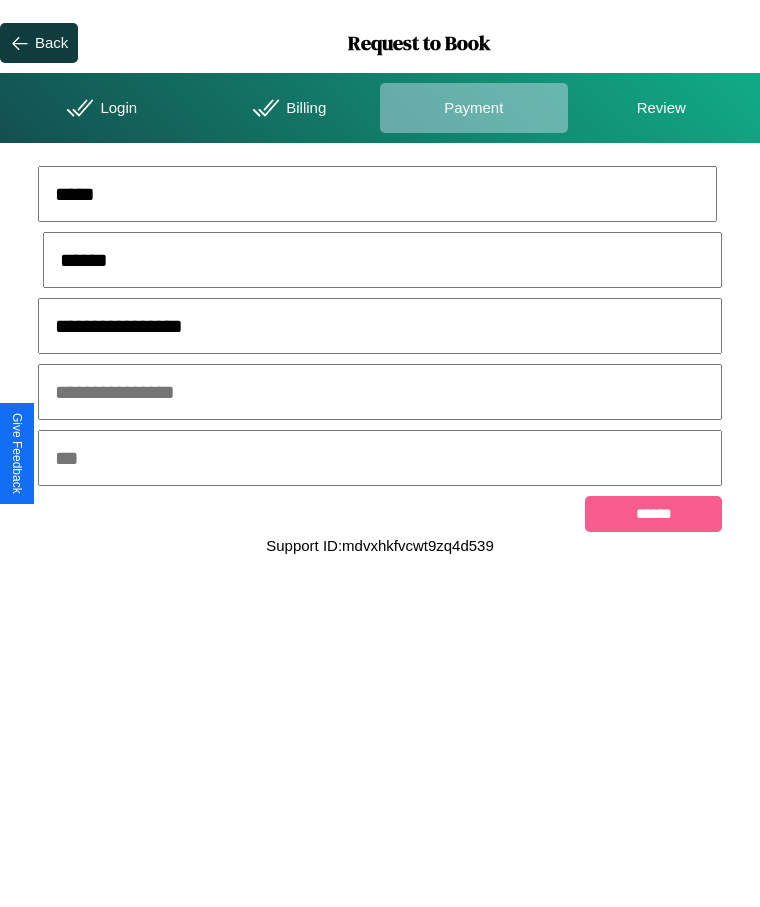 type on "**********" 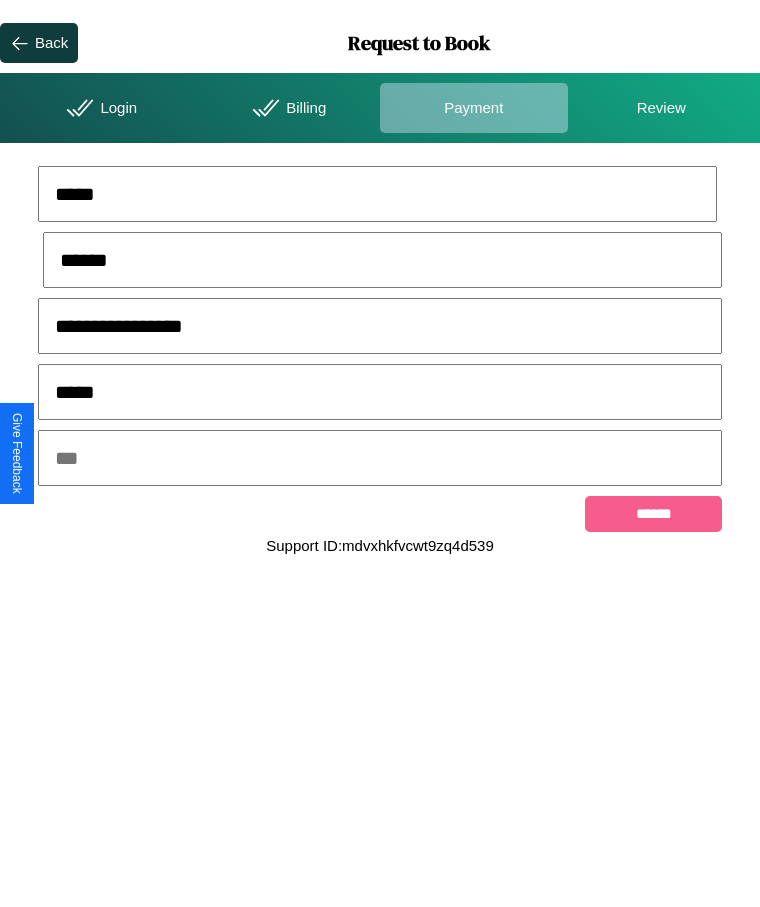 type on "*****" 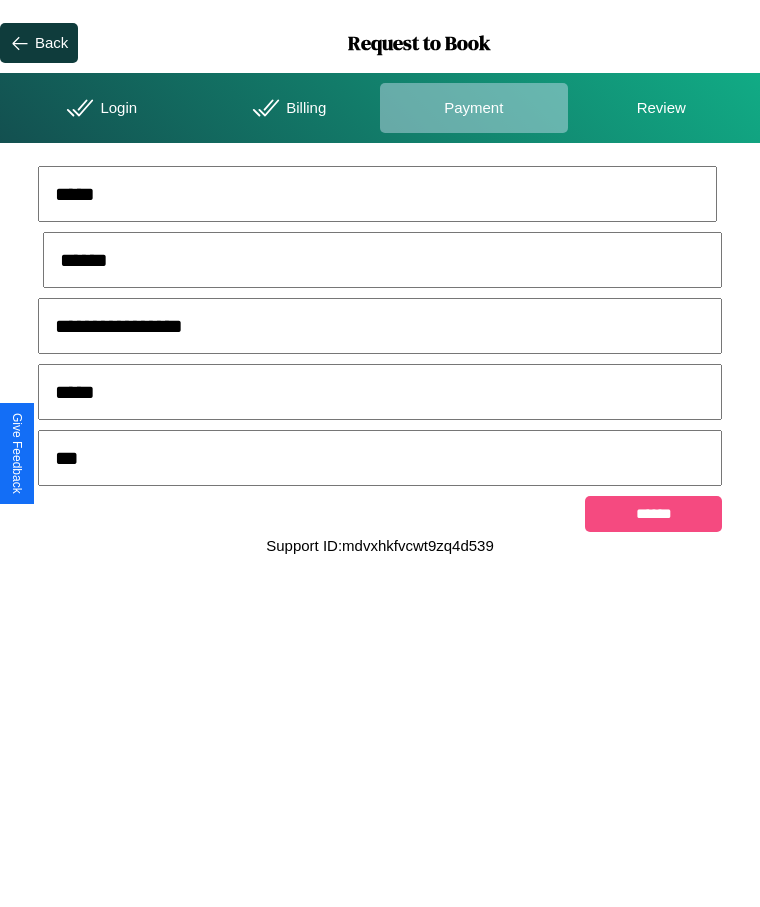 type on "***" 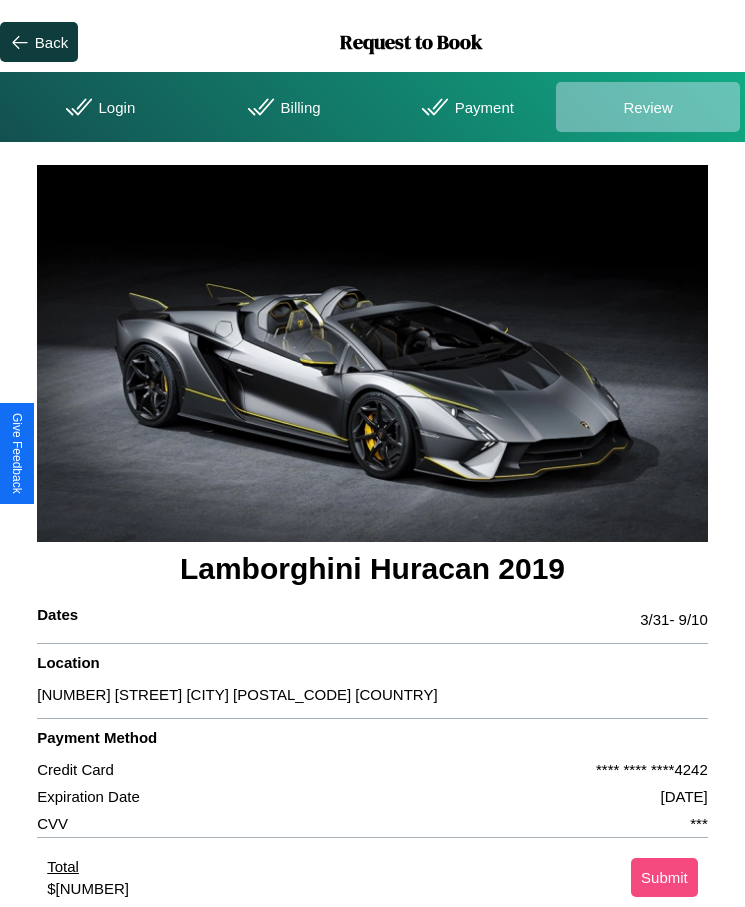 click on "Submit" at bounding box center (664, 877) 